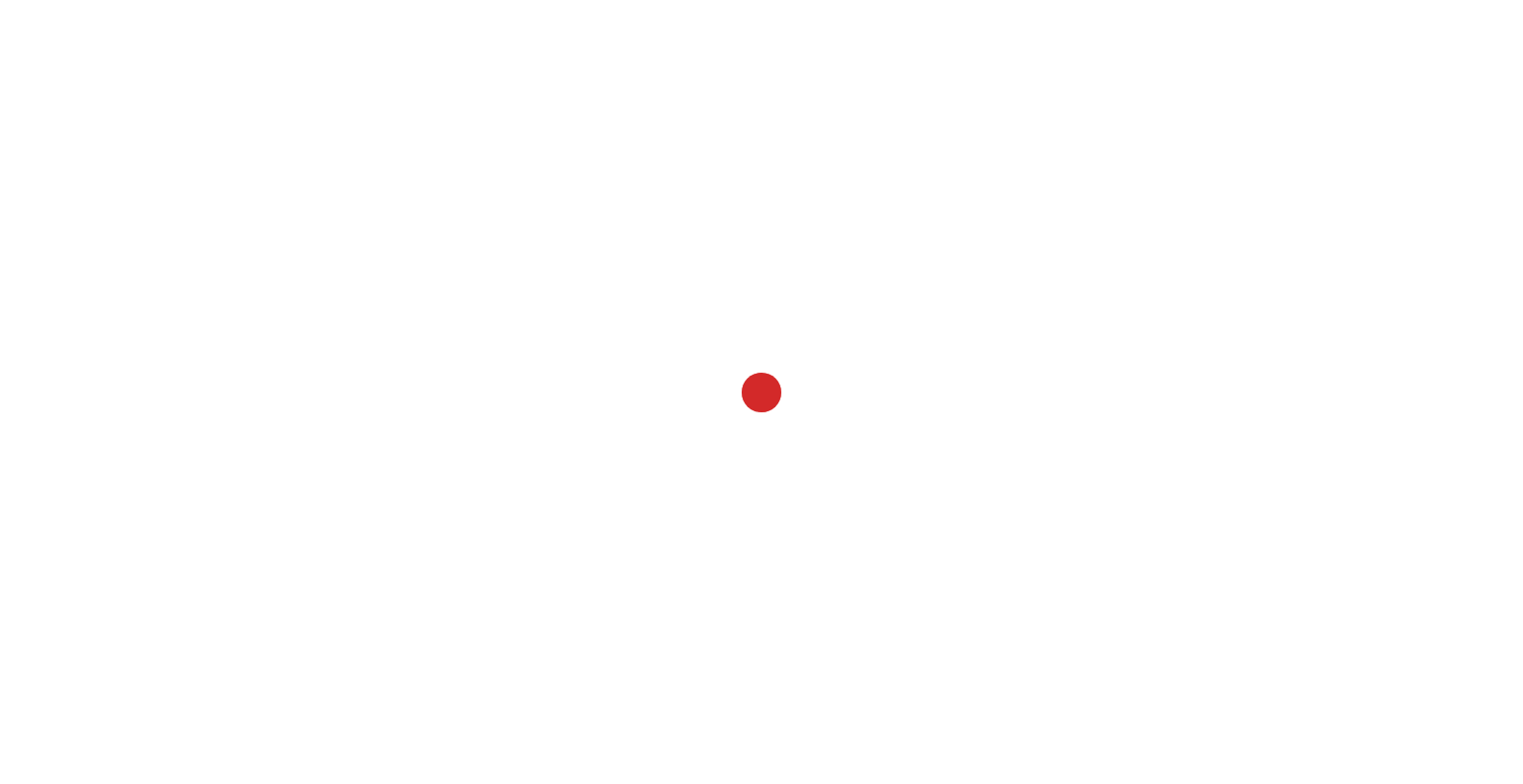 scroll, scrollTop: 0, scrollLeft: 0, axis: both 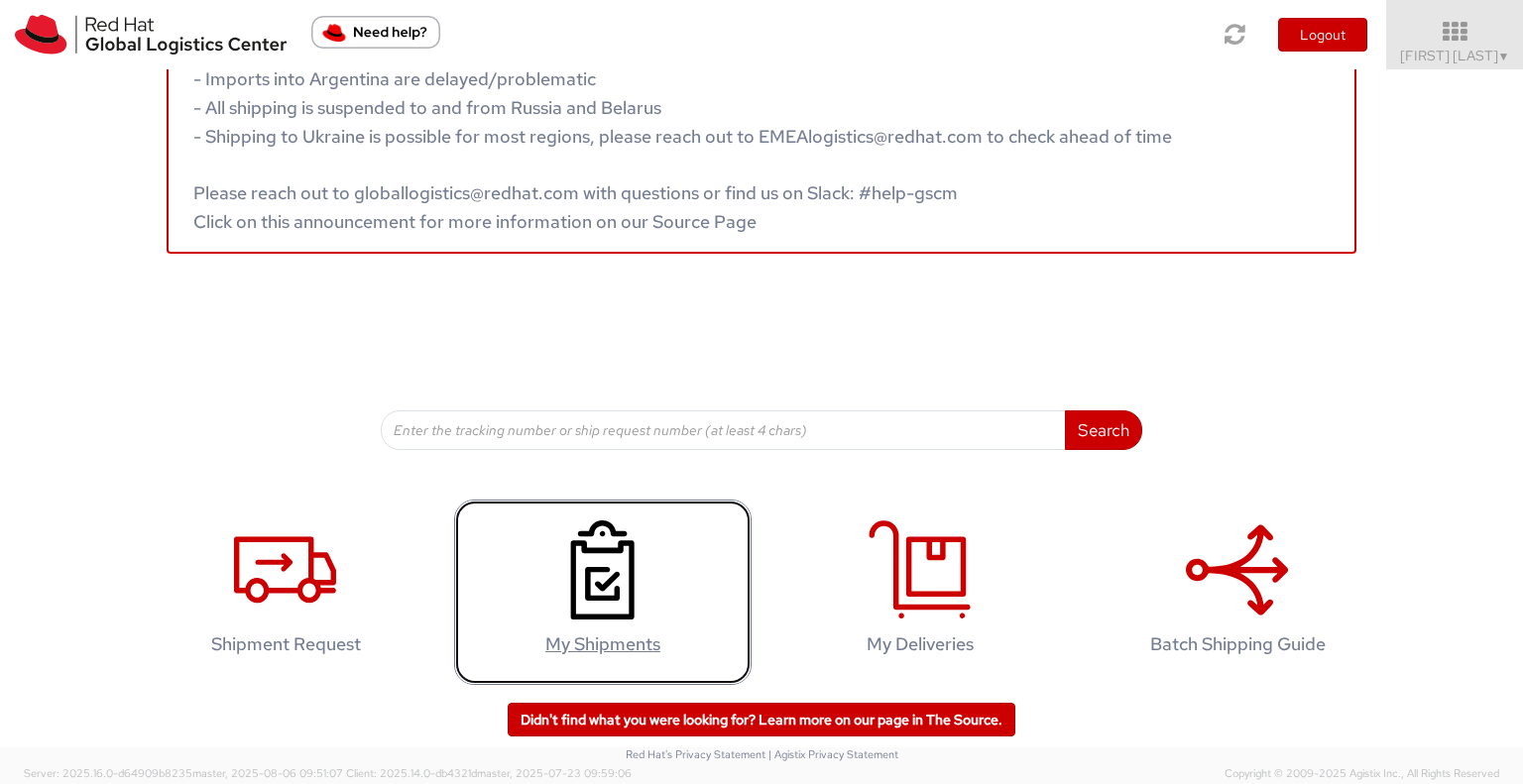 click on "My Shipments" at bounding box center [603, 644] 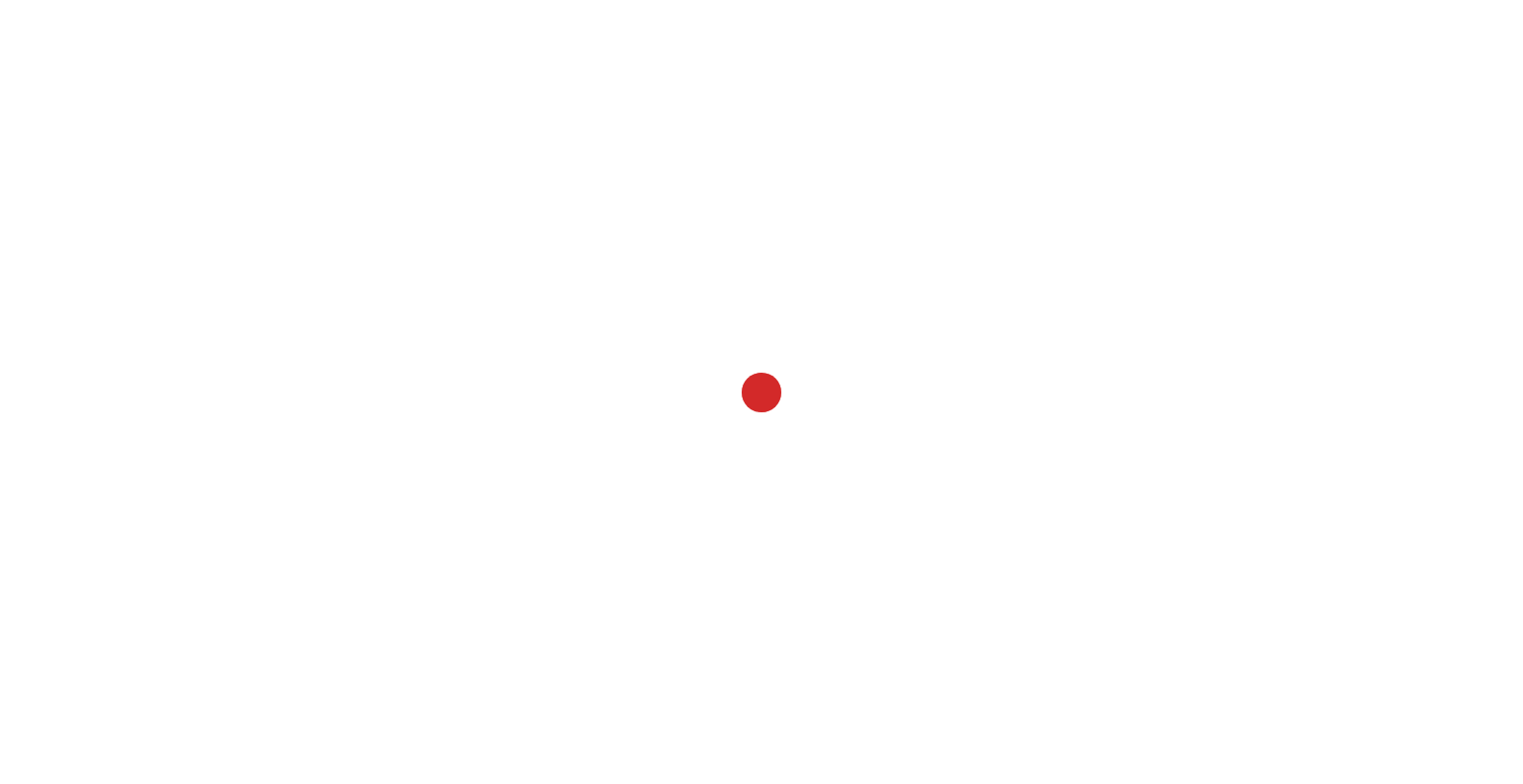 scroll, scrollTop: 0, scrollLeft: 0, axis: both 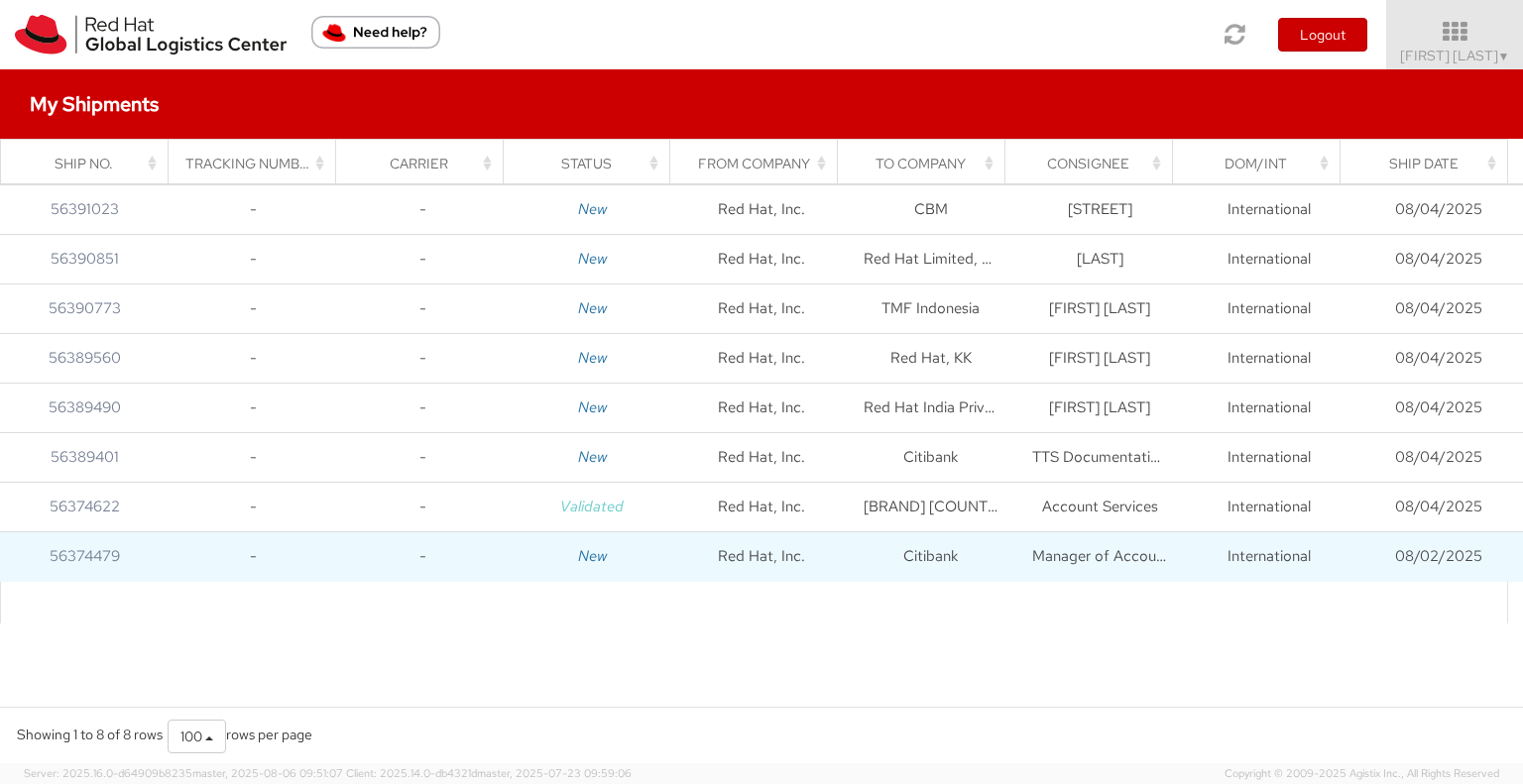 click on "Red Hat, Inc." at bounding box center (762, 557) 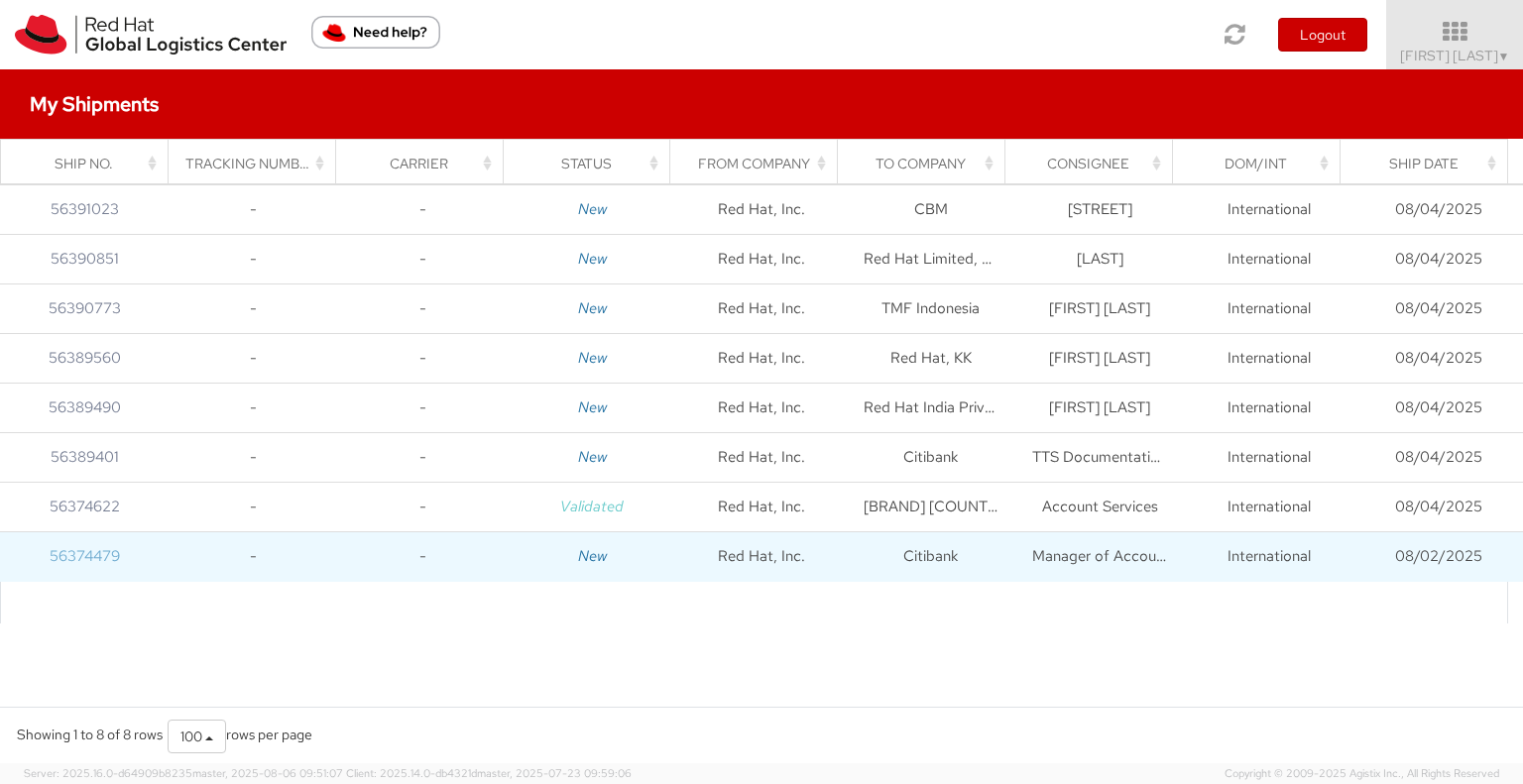 click on "56374479" at bounding box center (84, 556) 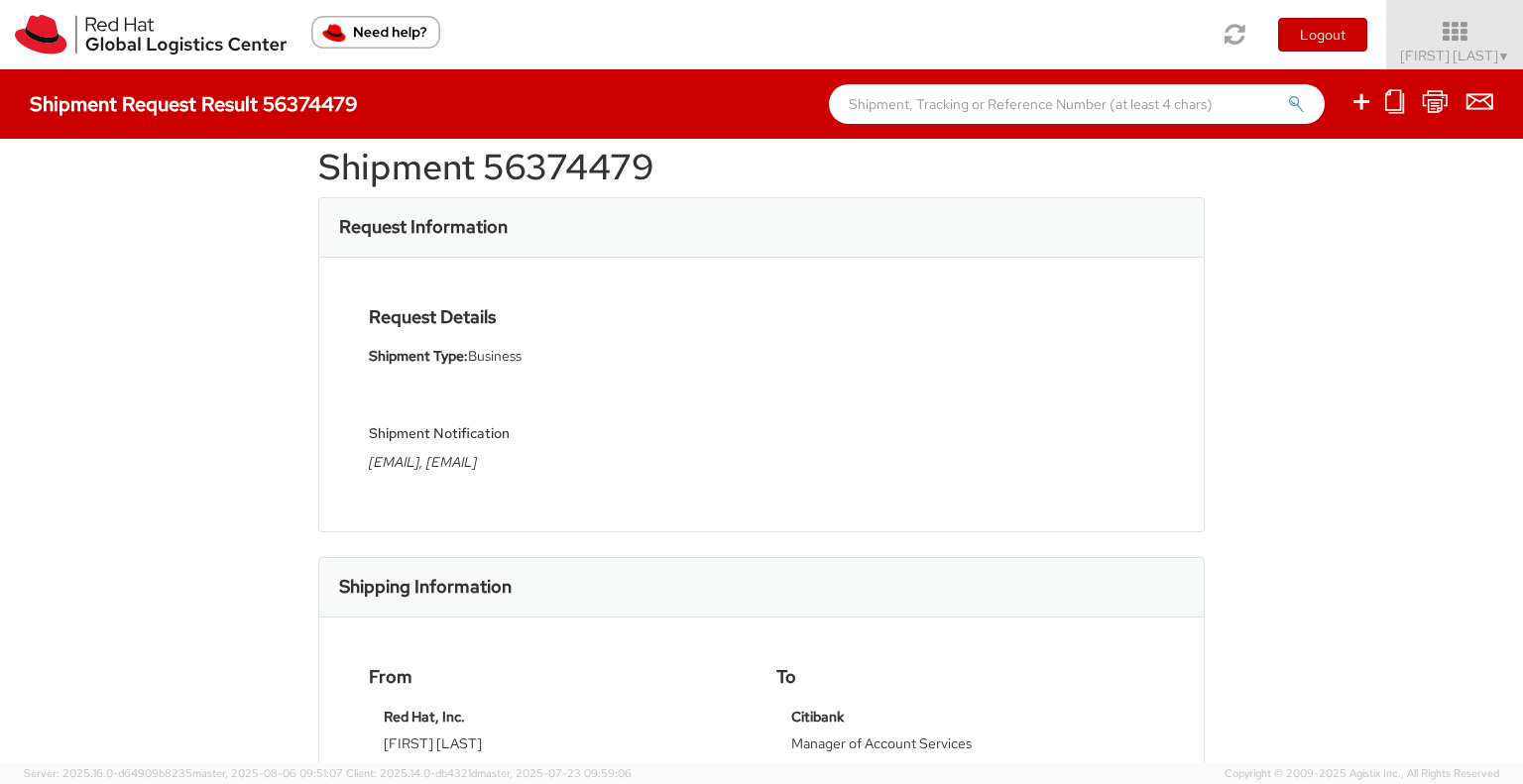 scroll, scrollTop: 0, scrollLeft: 0, axis: both 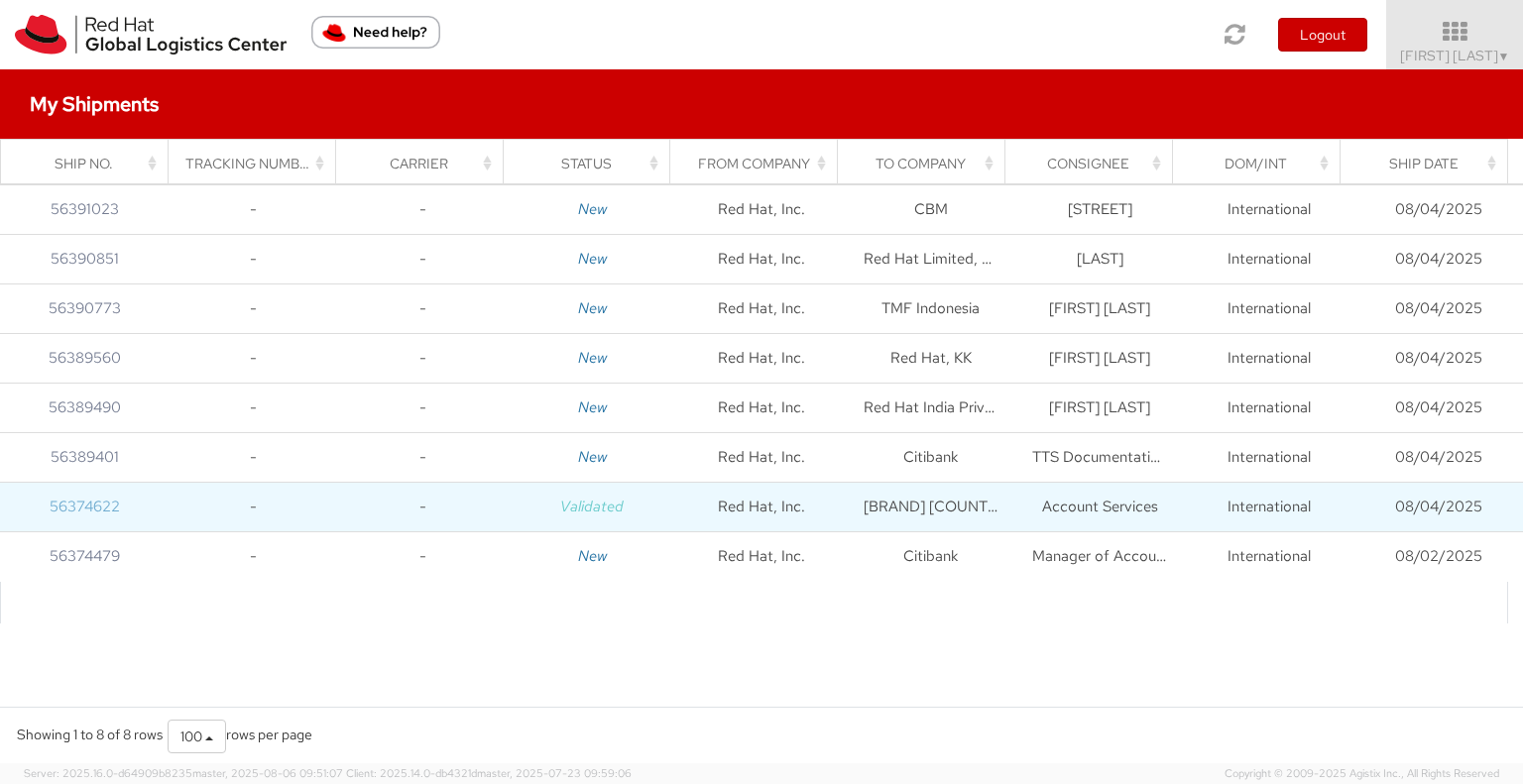 click on "56374622" at bounding box center [84, 506] 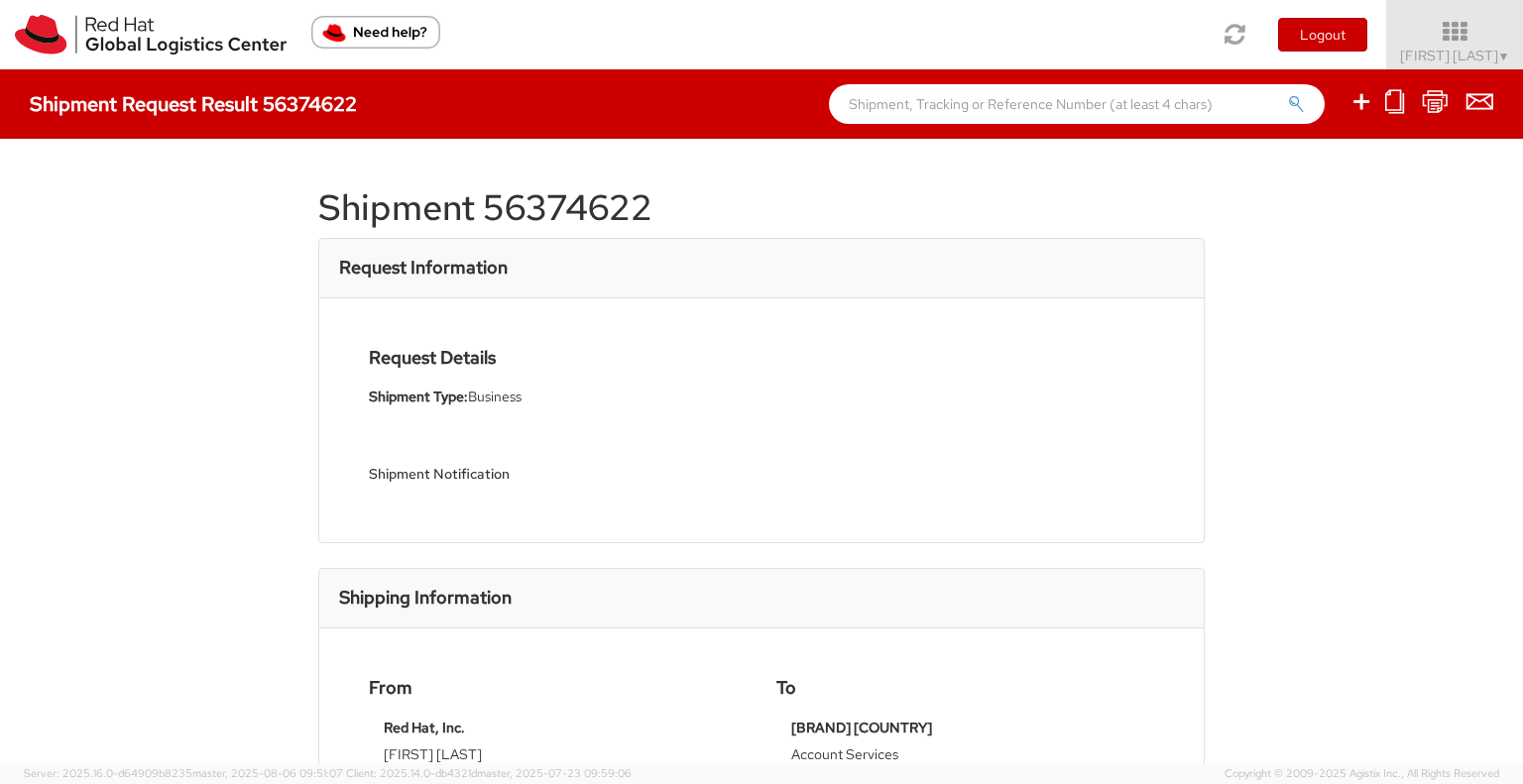 scroll, scrollTop: 0, scrollLeft: 0, axis: both 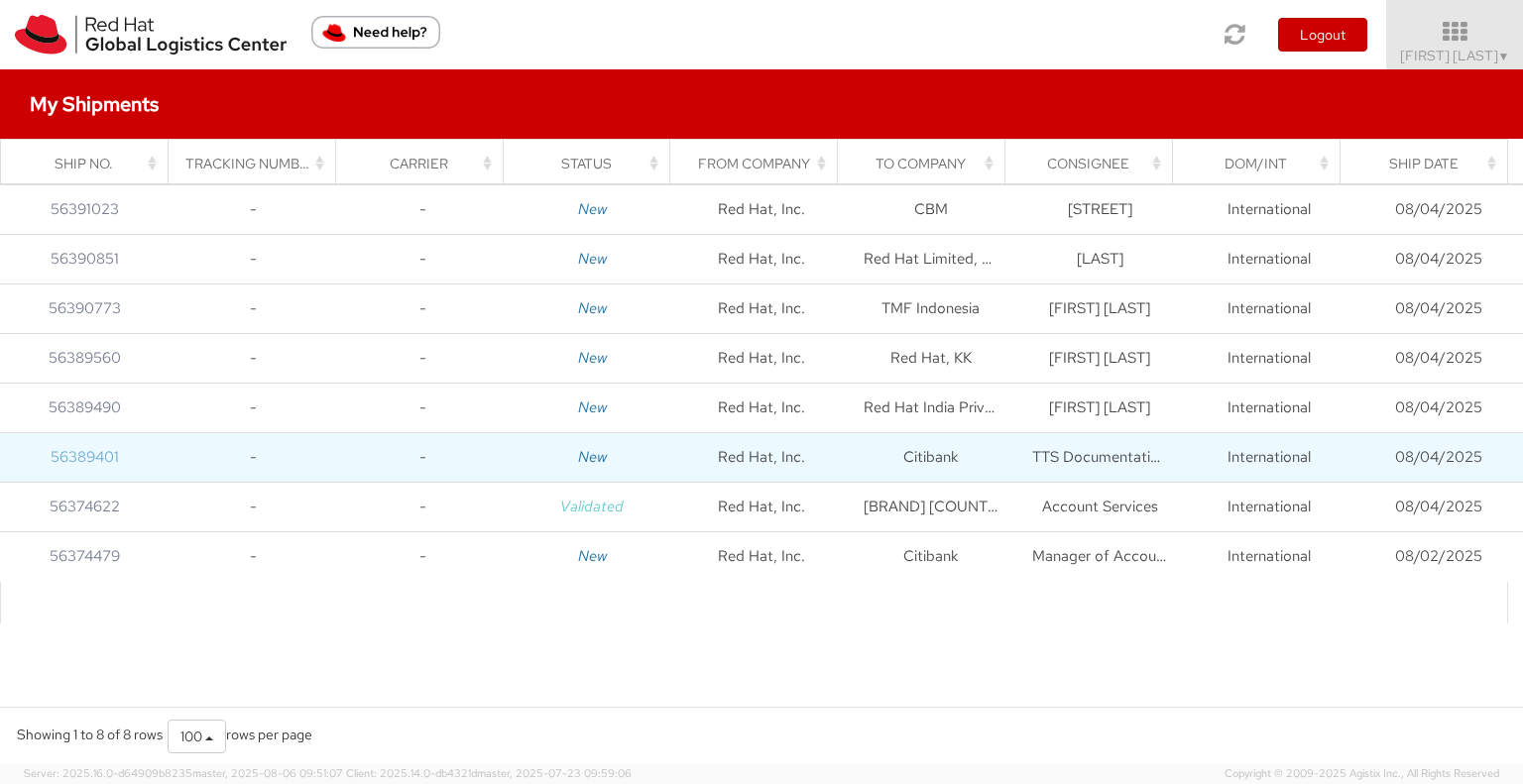 click on "56389401" at bounding box center (84, 457) 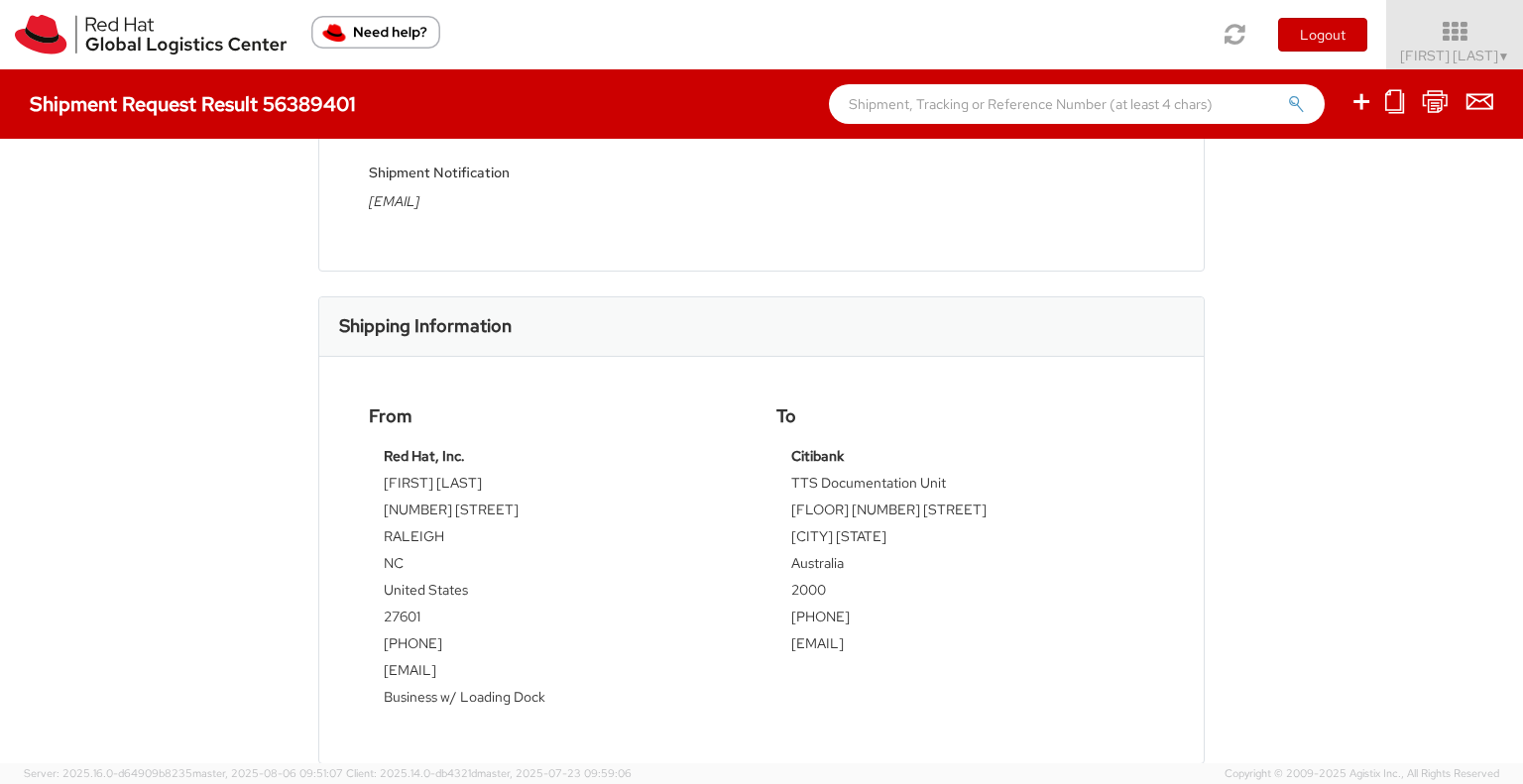 scroll, scrollTop: 0, scrollLeft: 0, axis: both 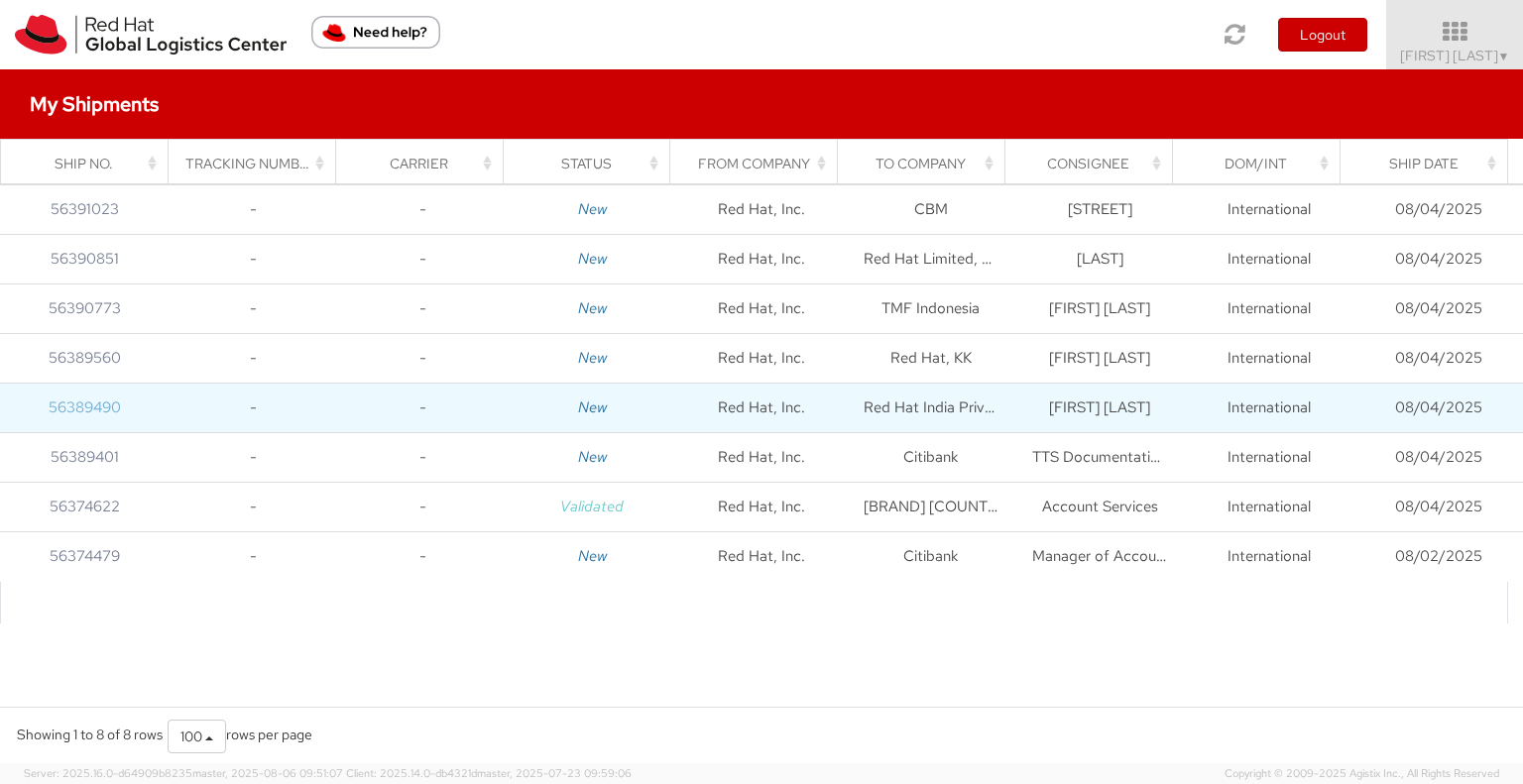 click on "56389490" at bounding box center (84, 407) 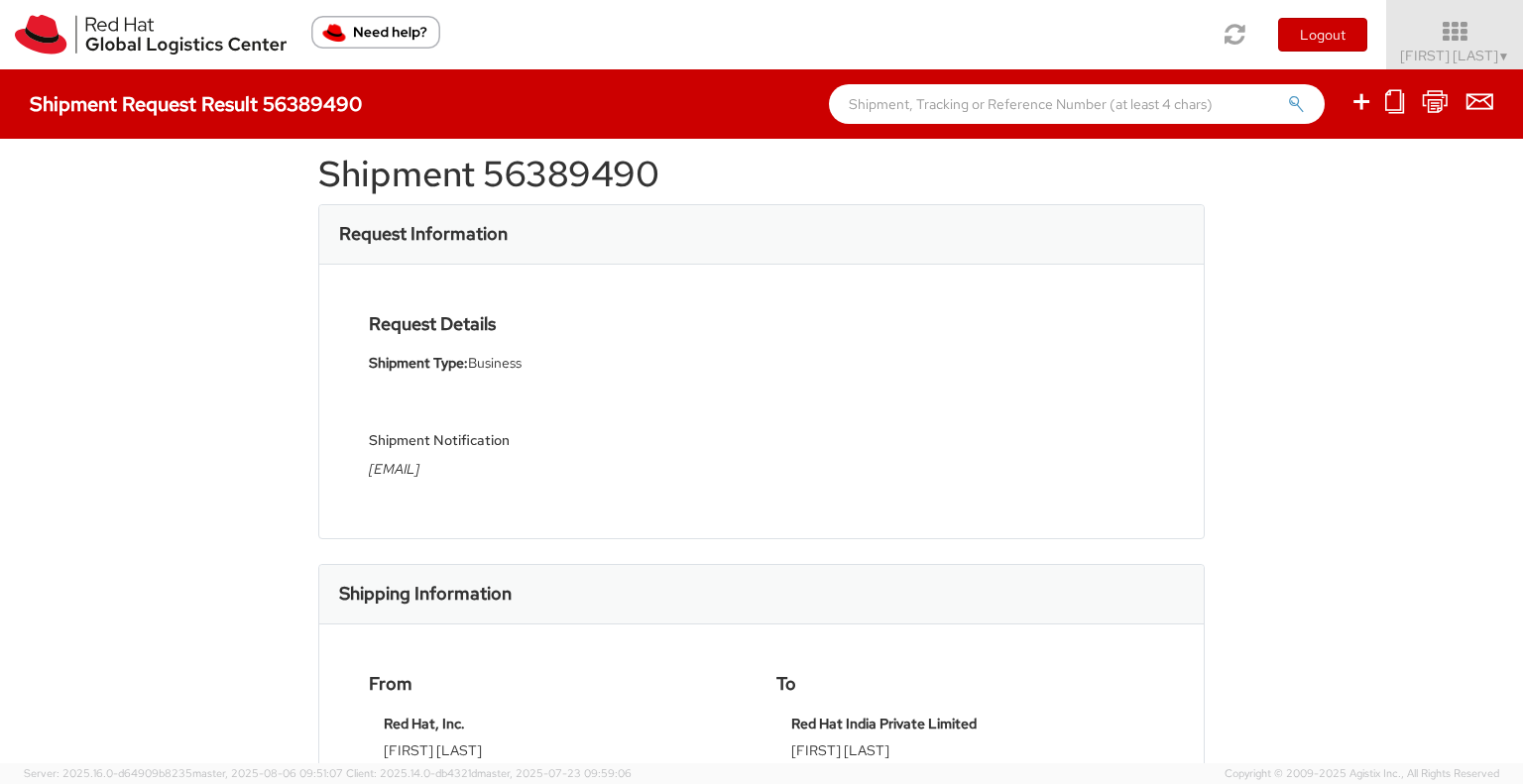 scroll, scrollTop: 0, scrollLeft: 0, axis: both 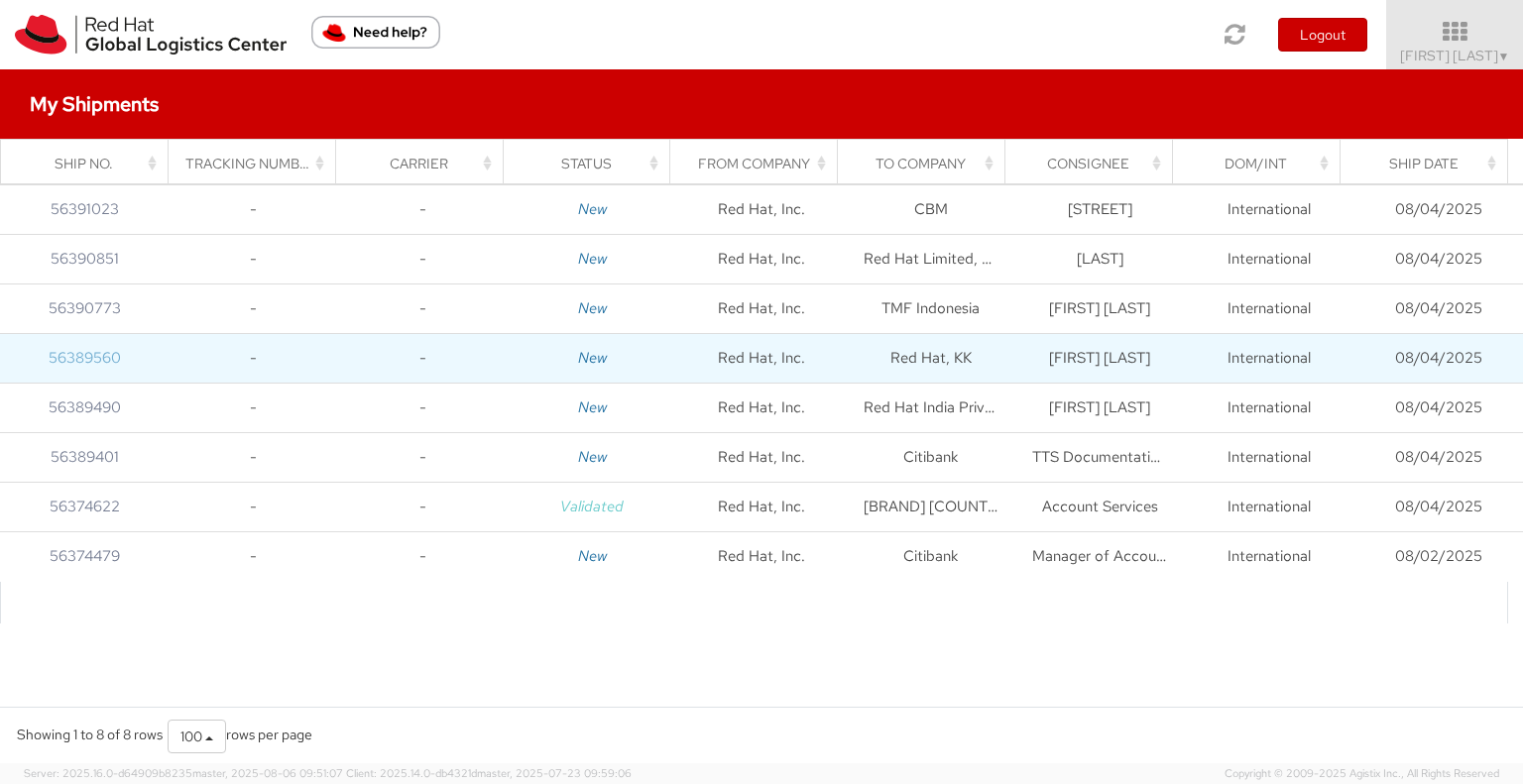 click on "56389560" at bounding box center (84, 358) 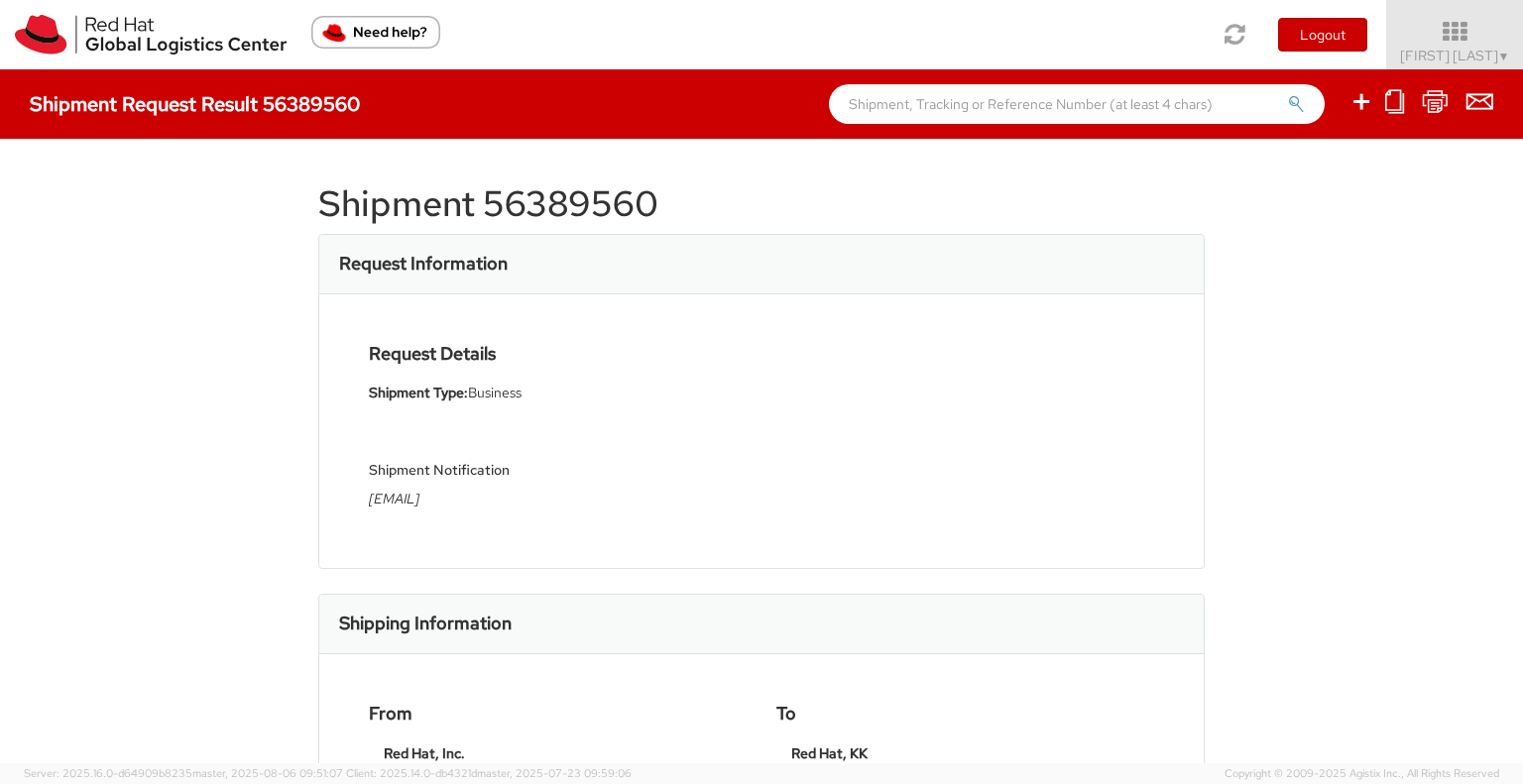 scroll, scrollTop: 0, scrollLeft: 0, axis: both 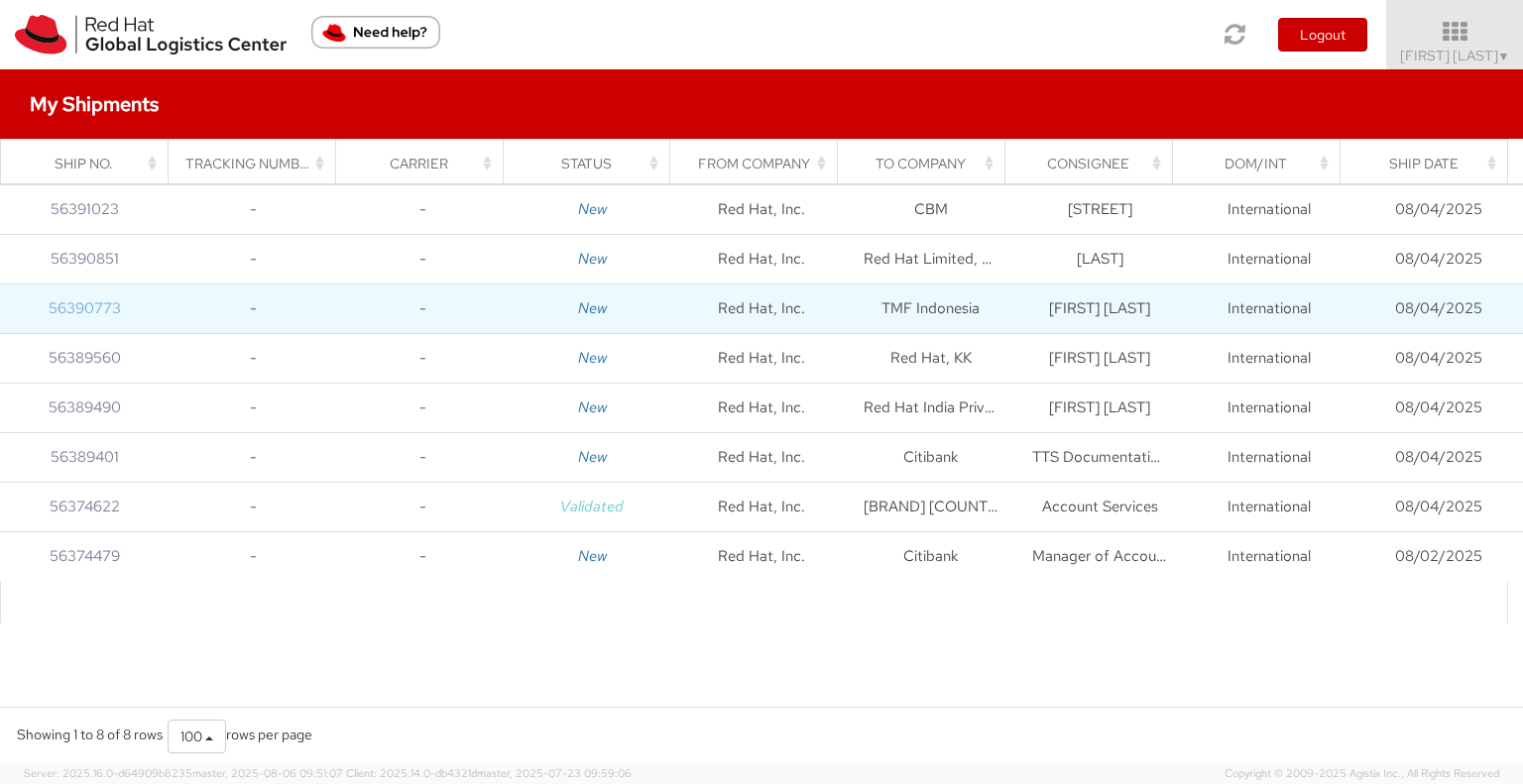 click on "56390773" at bounding box center [84, 308] 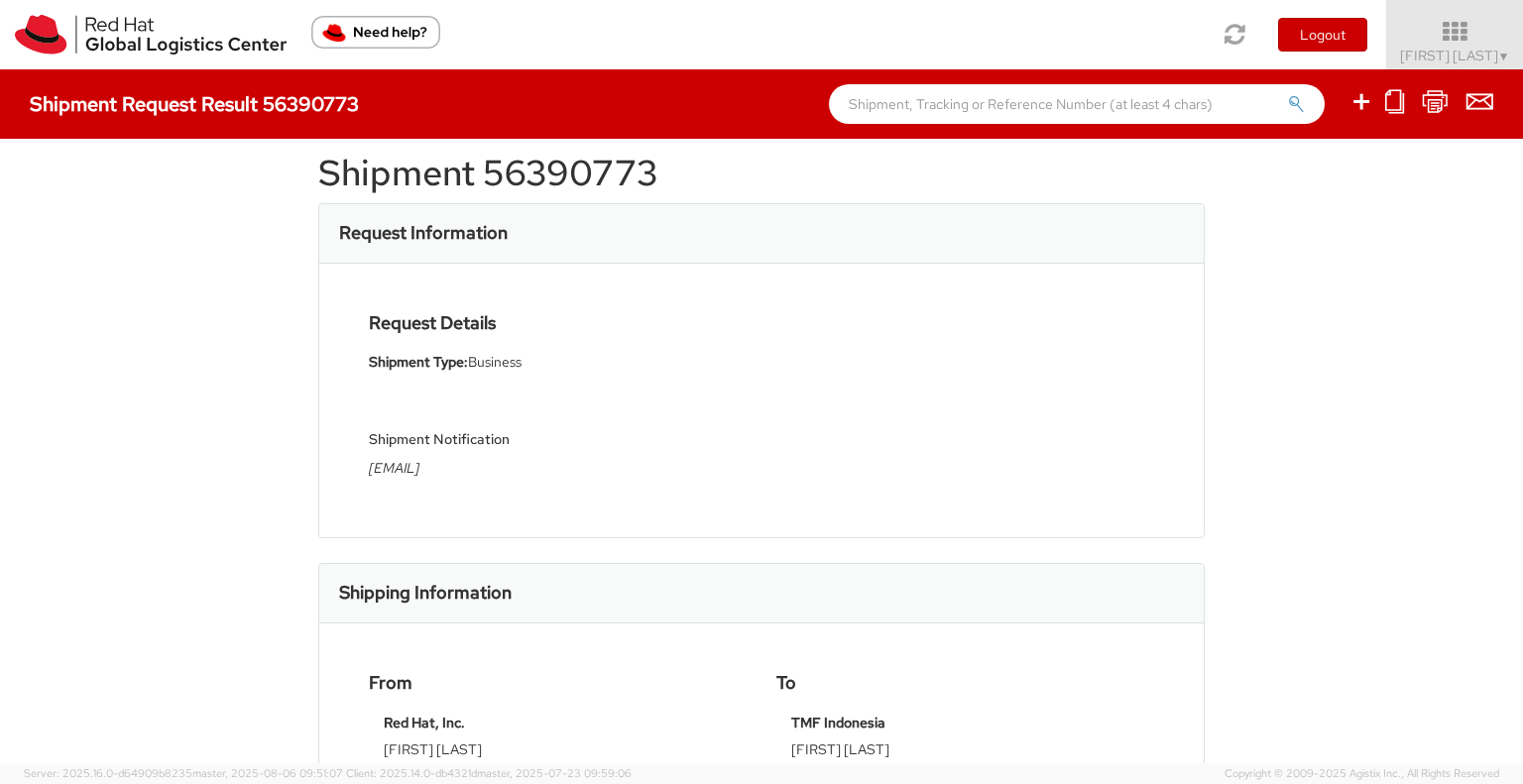 scroll, scrollTop: 0, scrollLeft: 0, axis: both 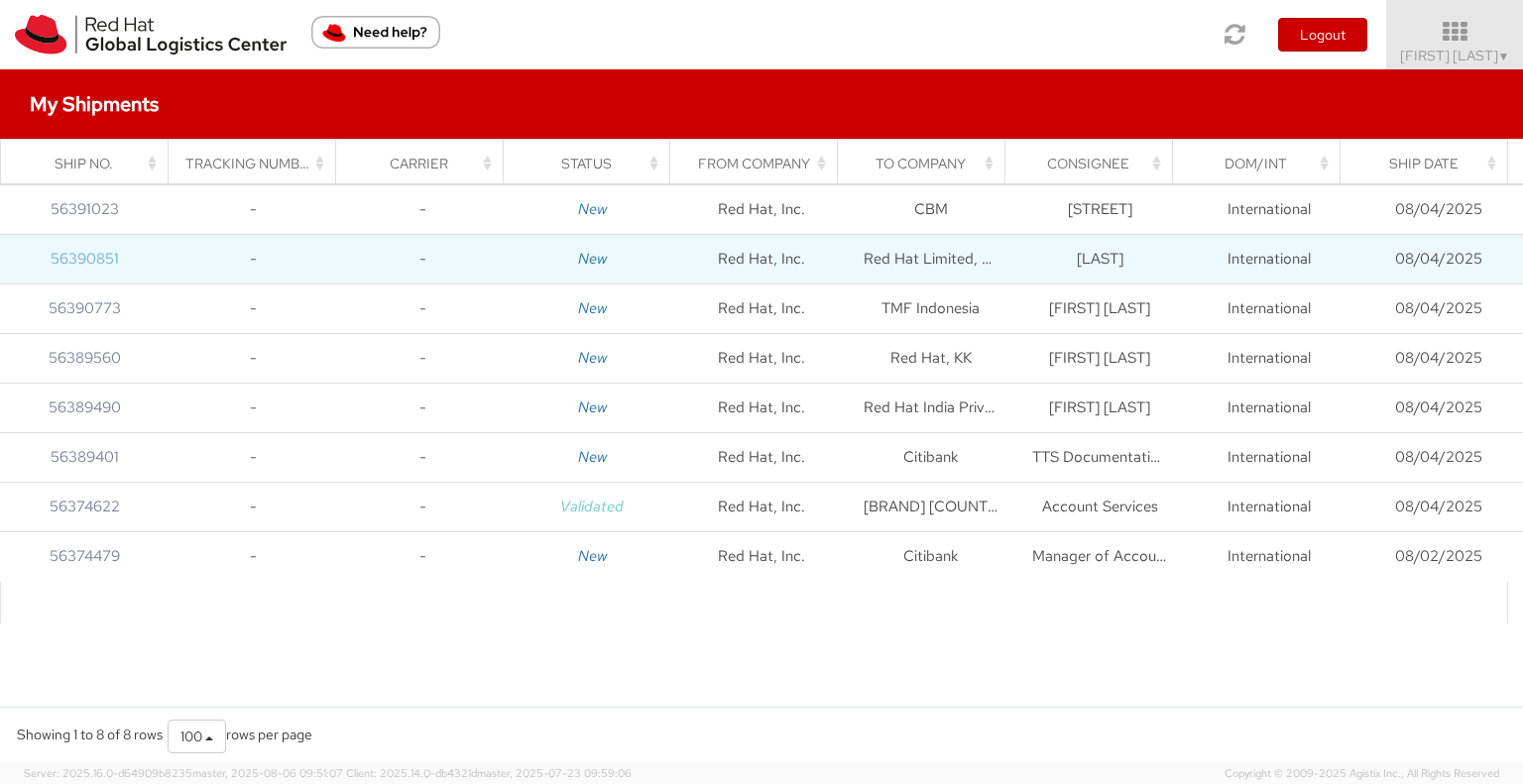 click on "56390851" at bounding box center [84, 259] 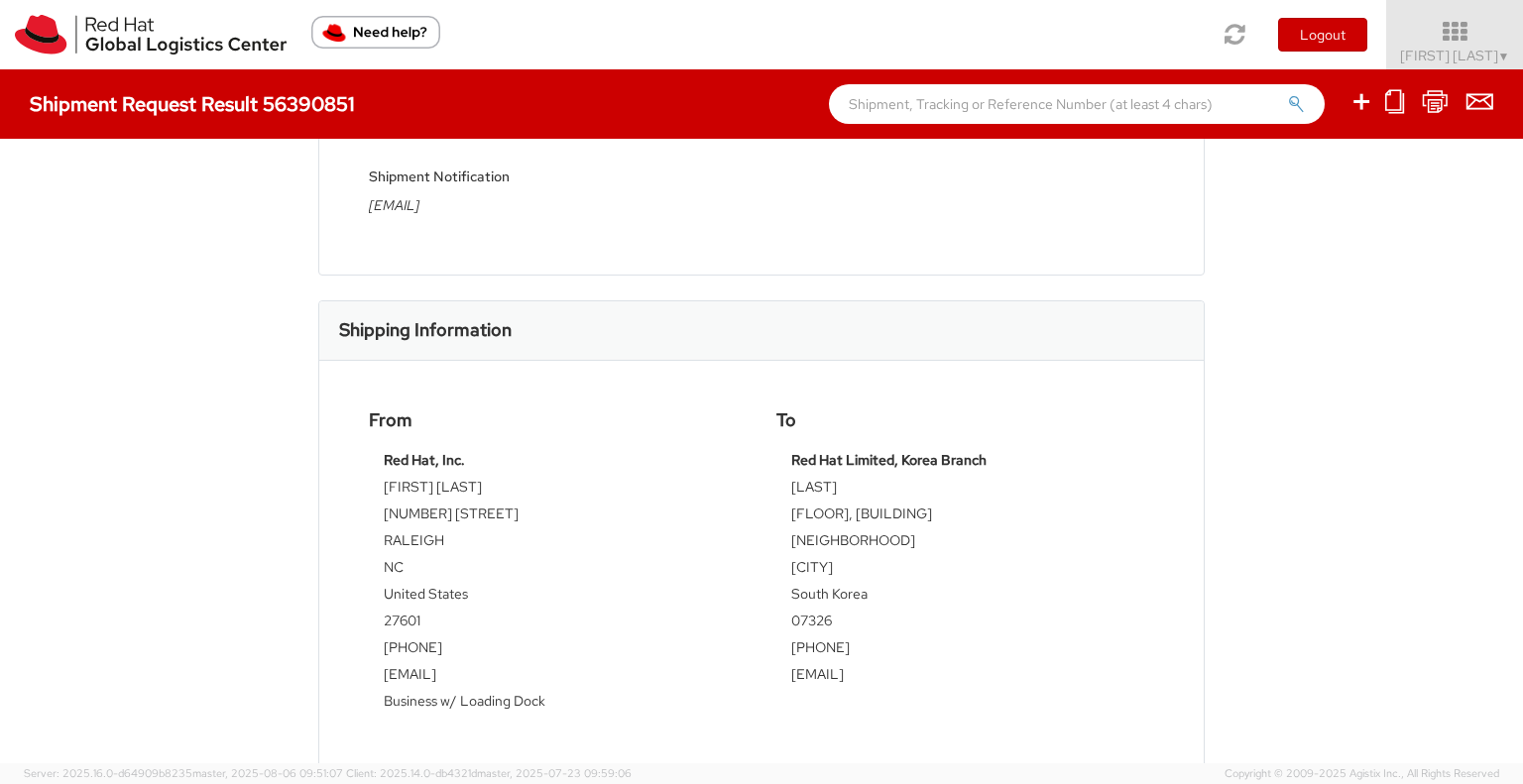 scroll, scrollTop: 0, scrollLeft: 0, axis: both 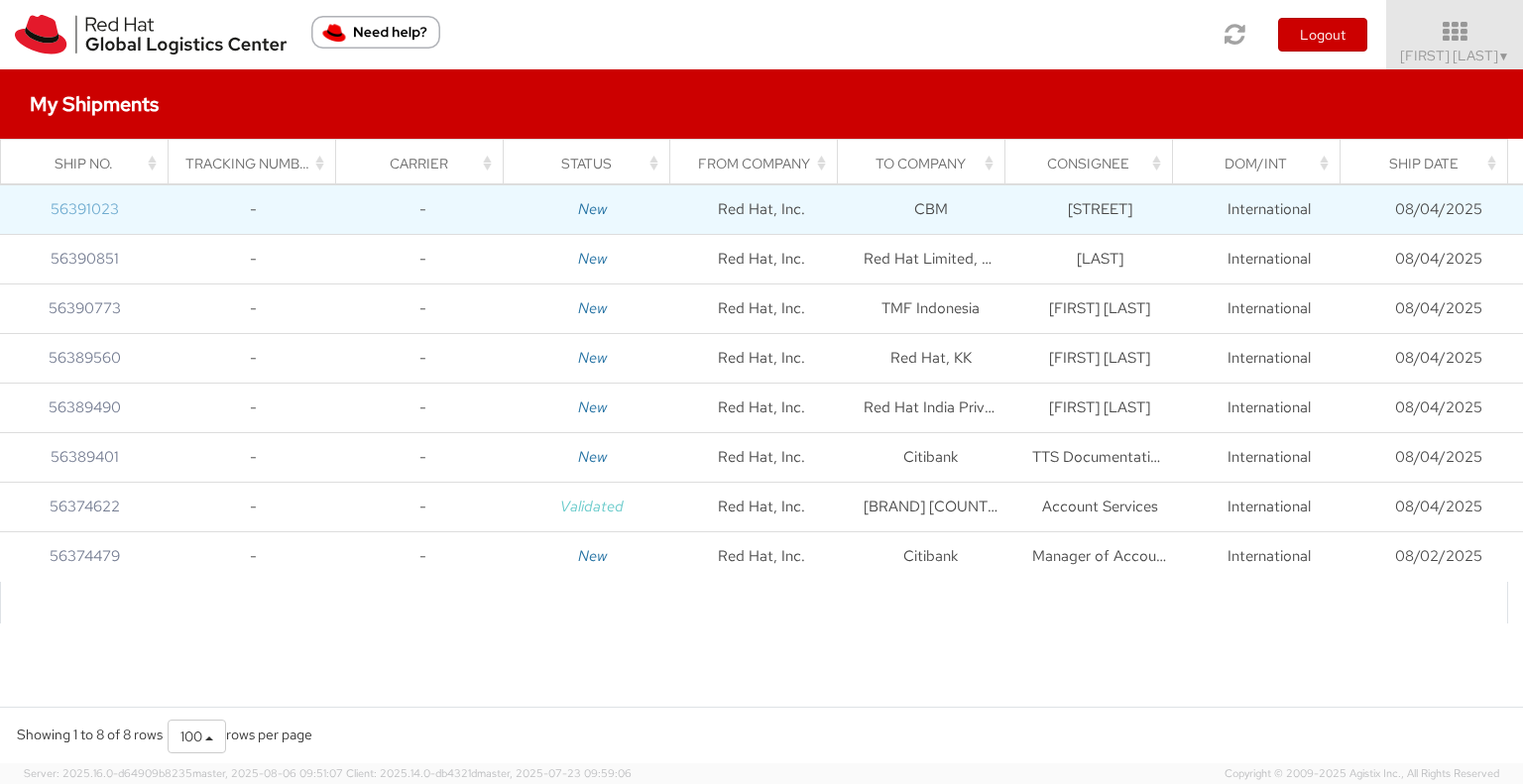 click on "56391023" at bounding box center (84, 209) 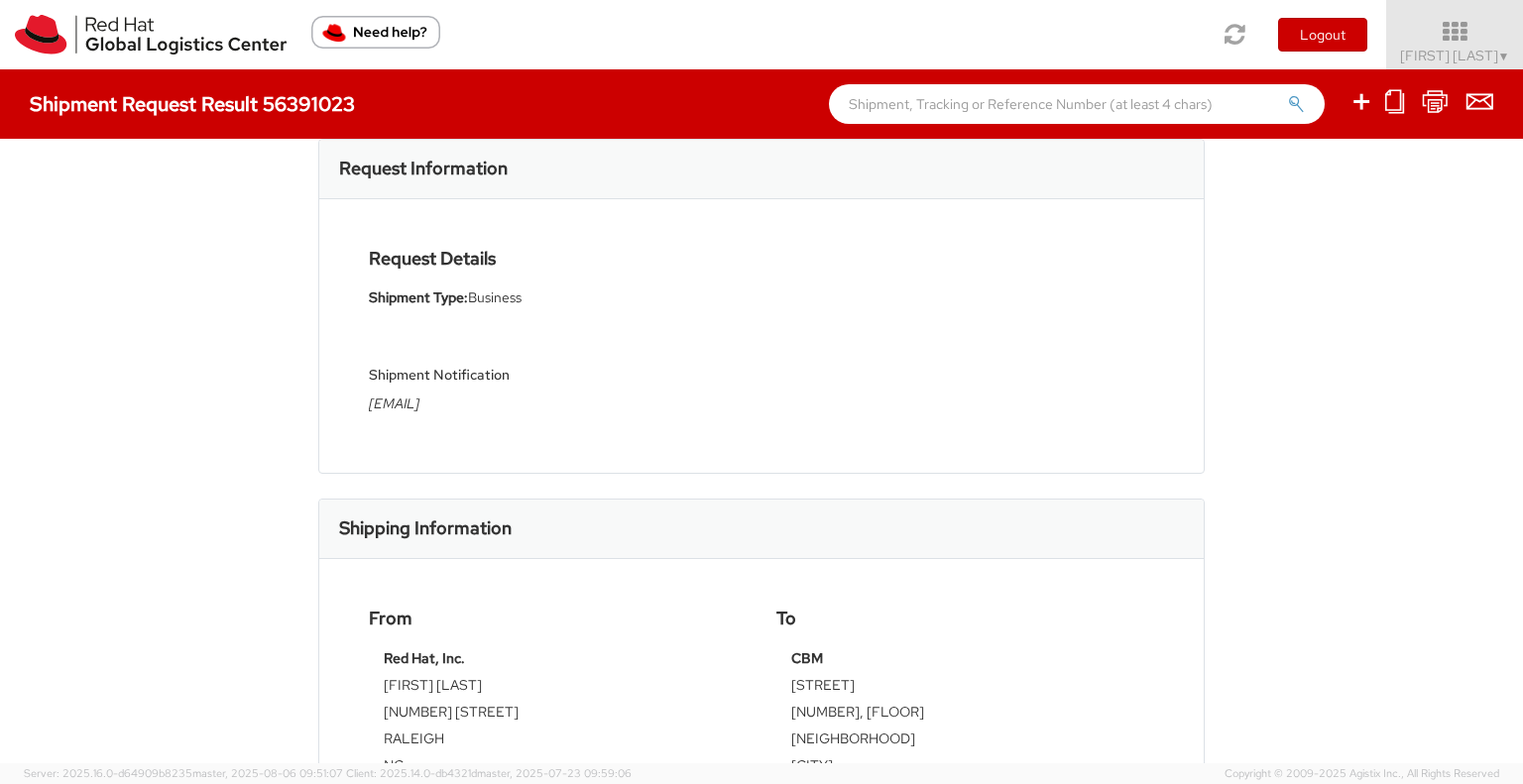 scroll, scrollTop: 0, scrollLeft: 0, axis: both 